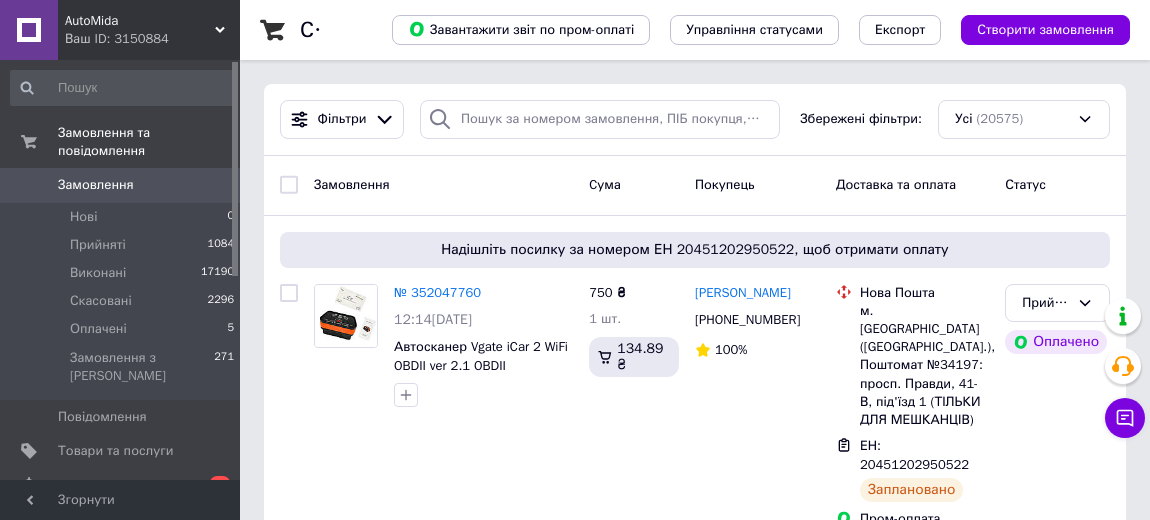 scroll, scrollTop: 0, scrollLeft: 0, axis: both 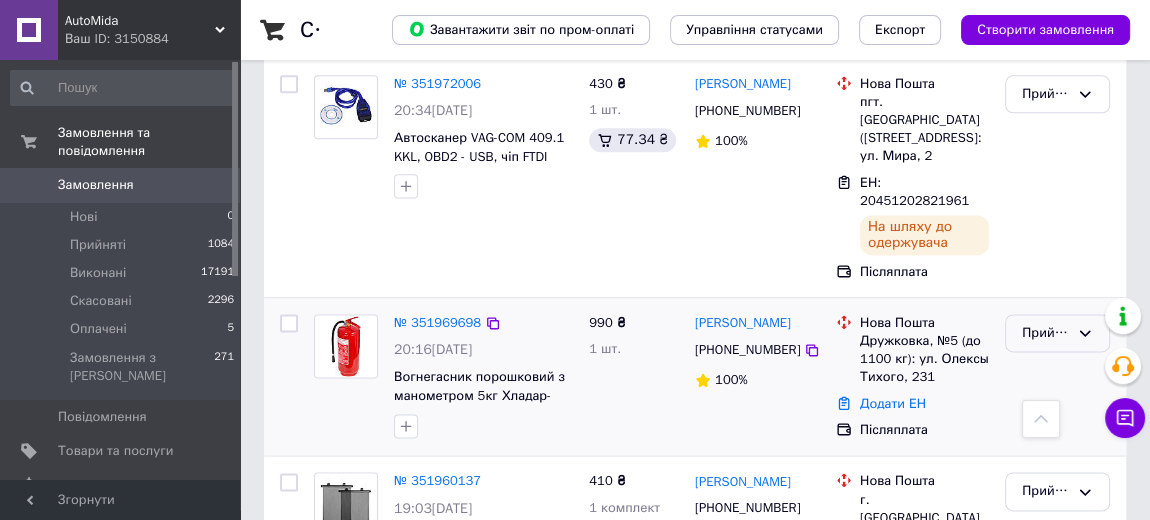 click on "Прийнято" at bounding box center [1045, 333] 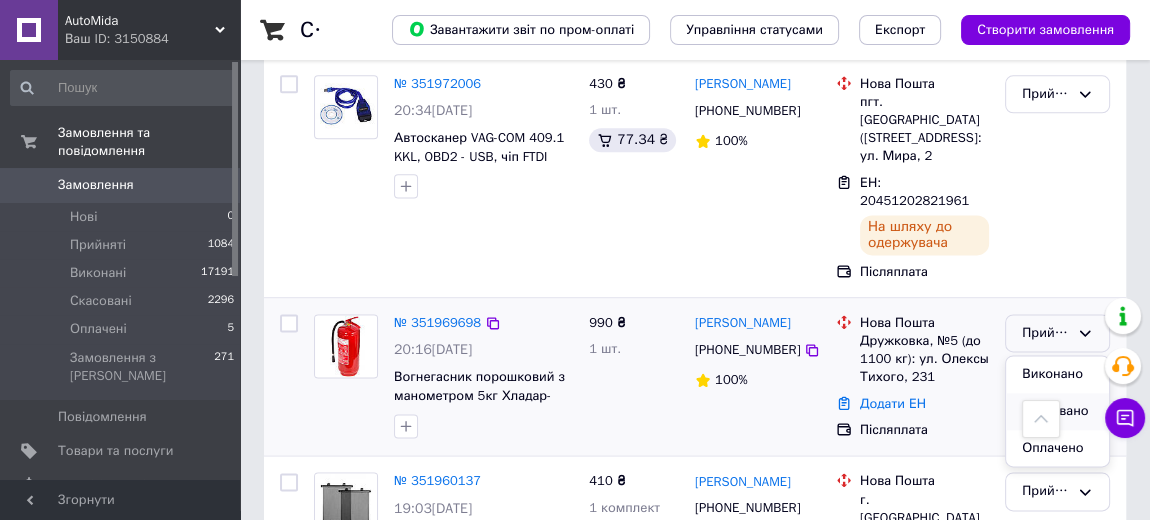 click on "Скасовано" at bounding box center (1057, 411) 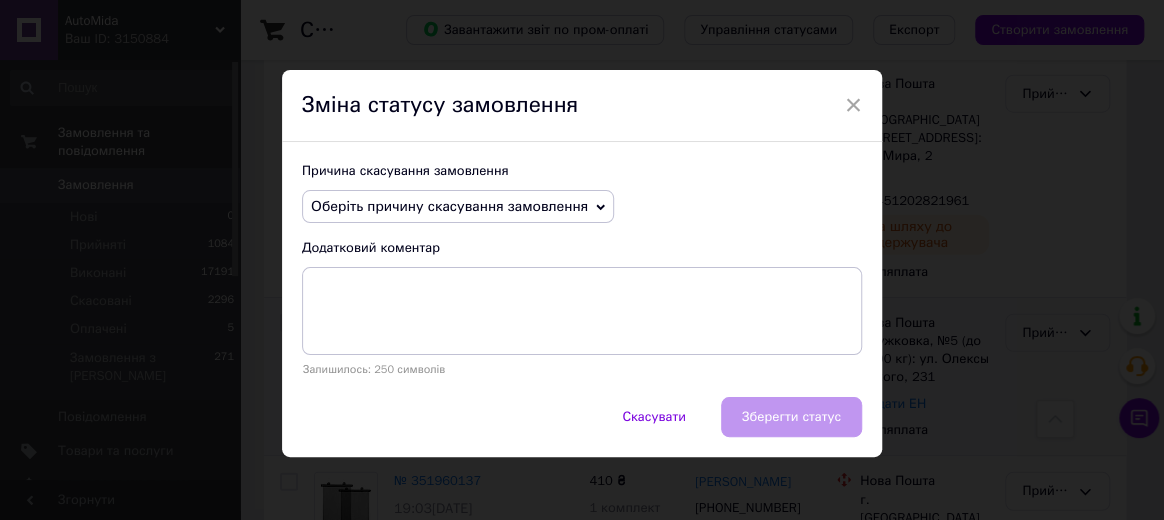 click on "Оберіть причину скасування замовлення" at bounding box center [449, 206] 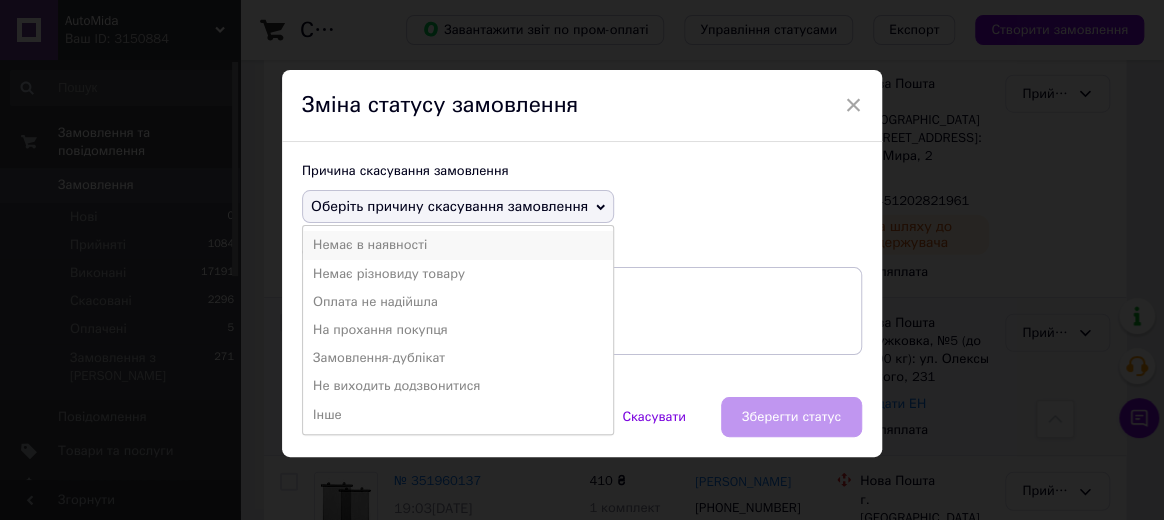 click on "Немає в наявності" at bounding box center (458, 245) 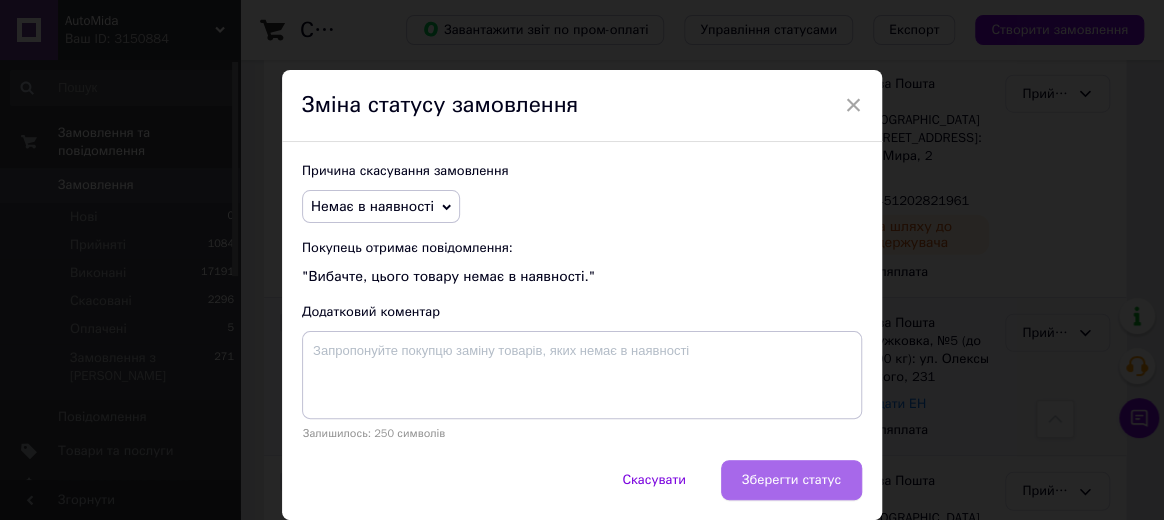 click on "Зберегти статус" at bounding box center (791, 480) 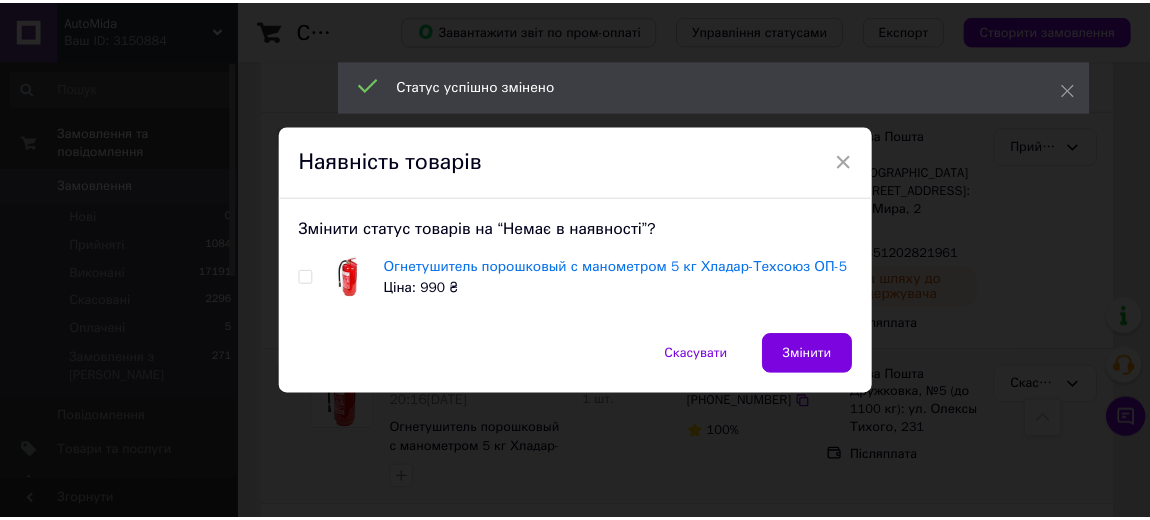 scroll, scrollTop: 2181, scrollLeft: 0, axis: vertical 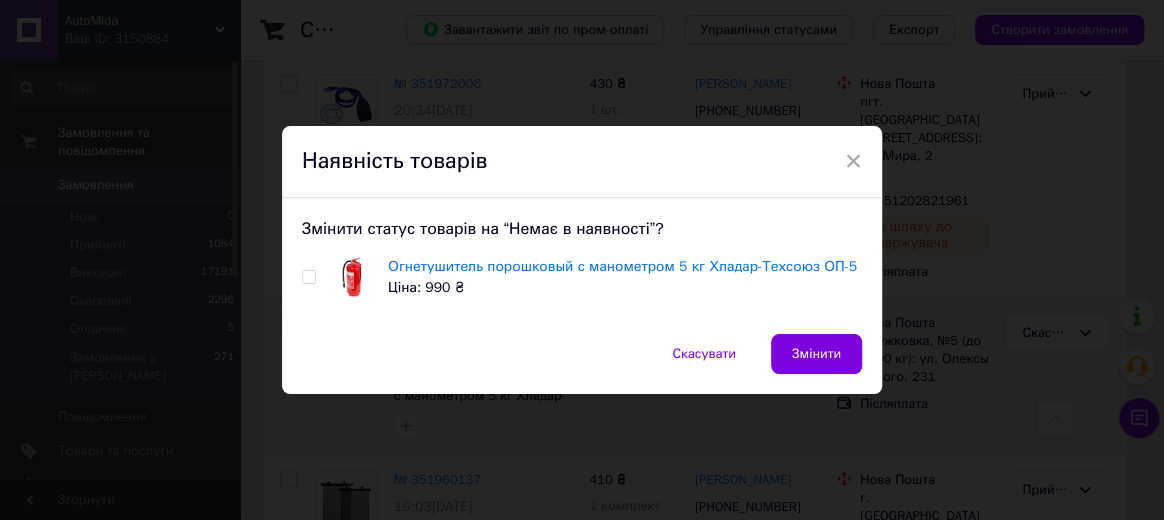 click at bounding box center [308, 277] 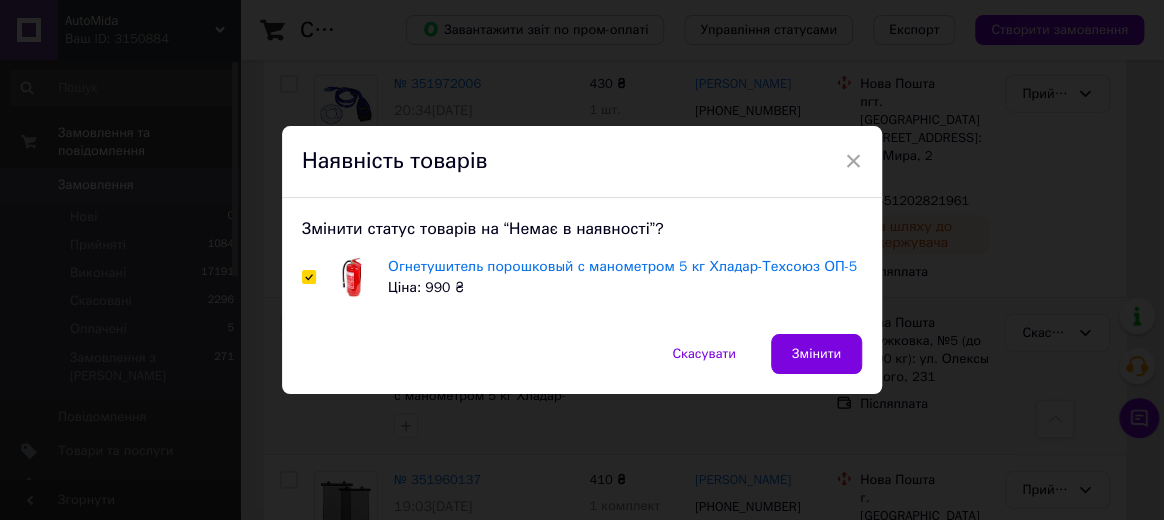 checkbox on "true" 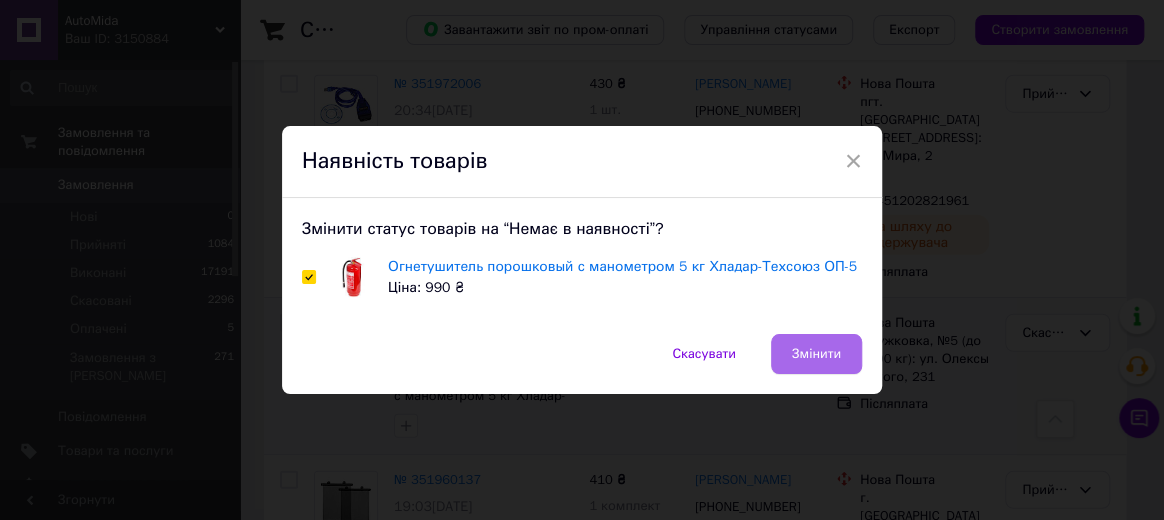 click on "Змінити" at bounding box center [816, 354] 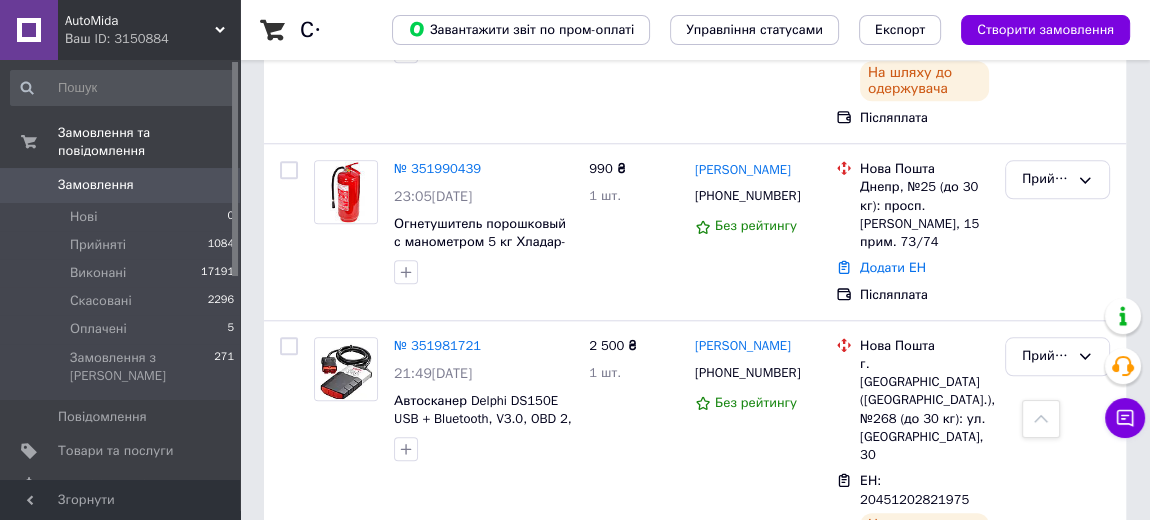 scroll, scrollTop: 1545, scrollLeft: 0, axis: vertical 